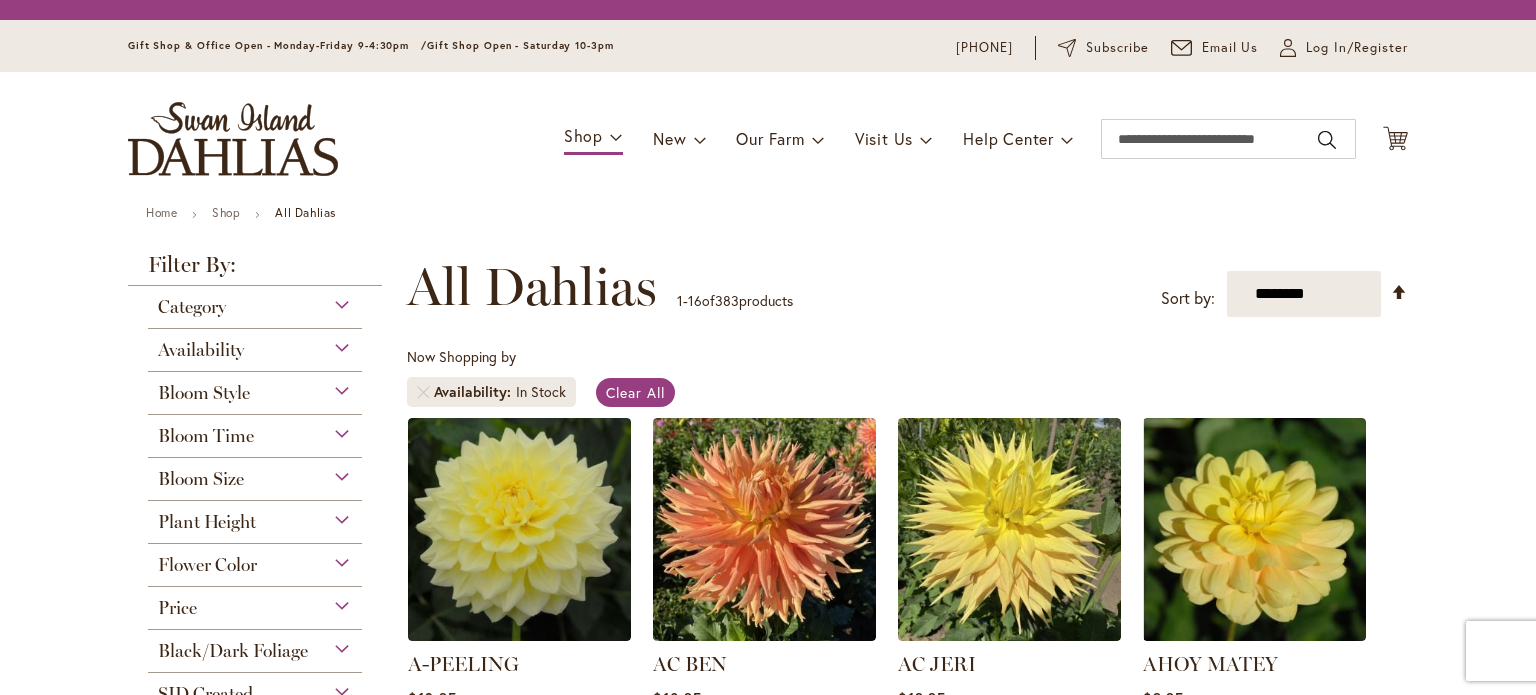 scroll, scrollTop: 0, scrollLeft: 0, axis: both 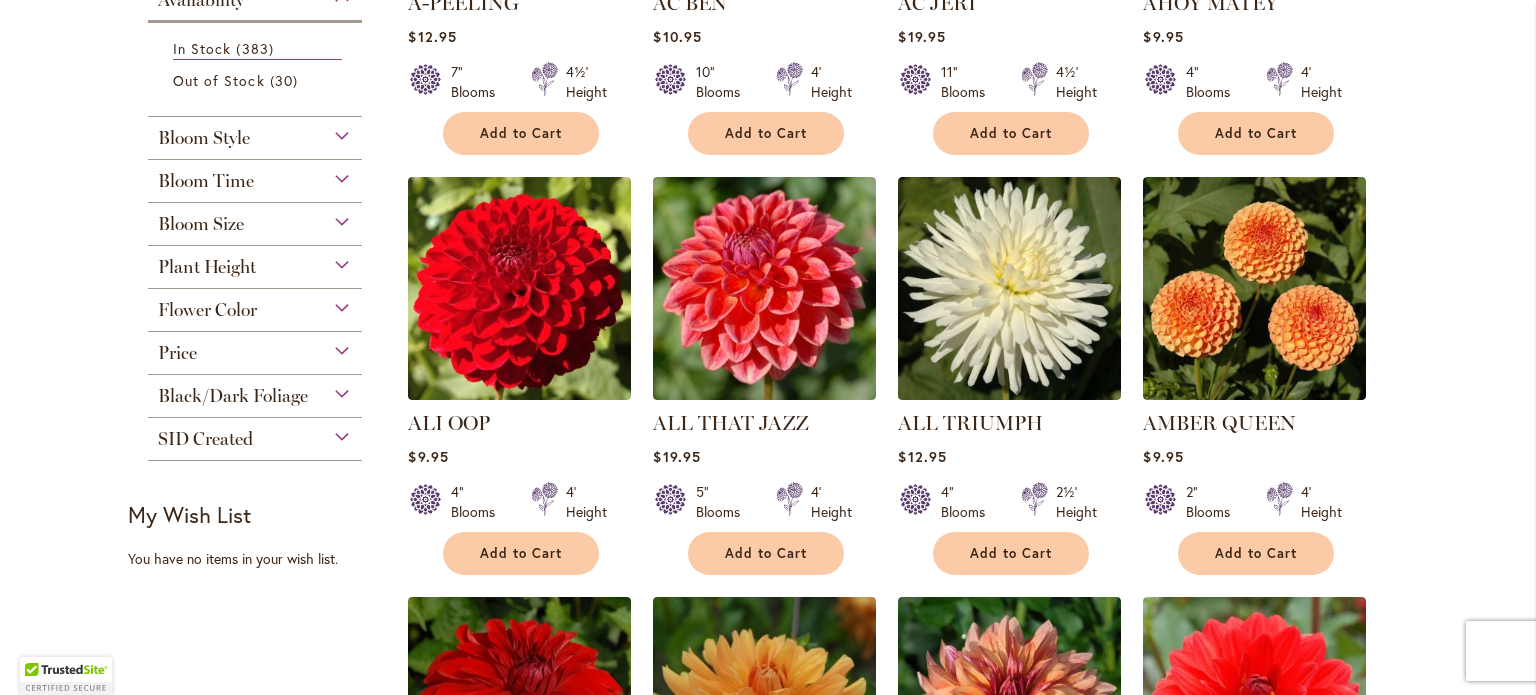 click on "Flower Color" at bounding box center (255, 305) 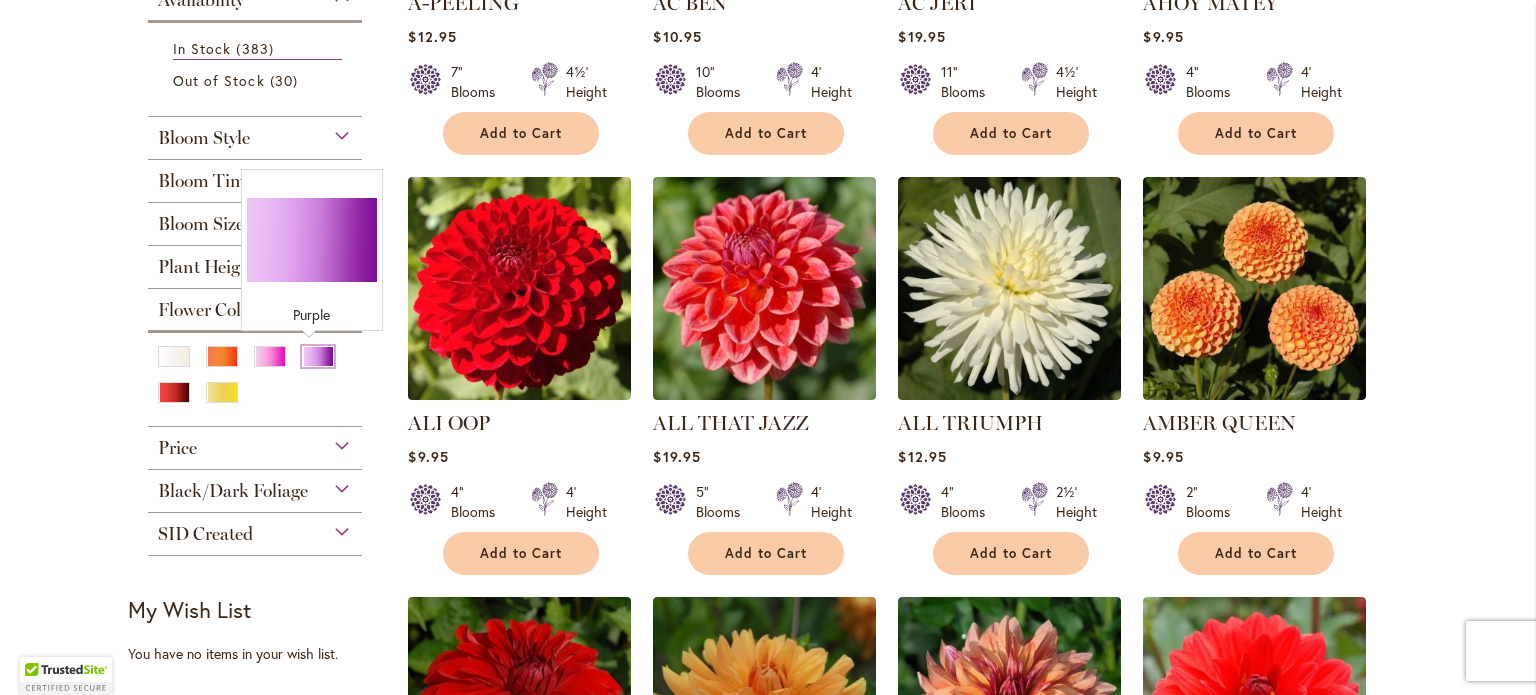 click at bounding box center [318, 356] 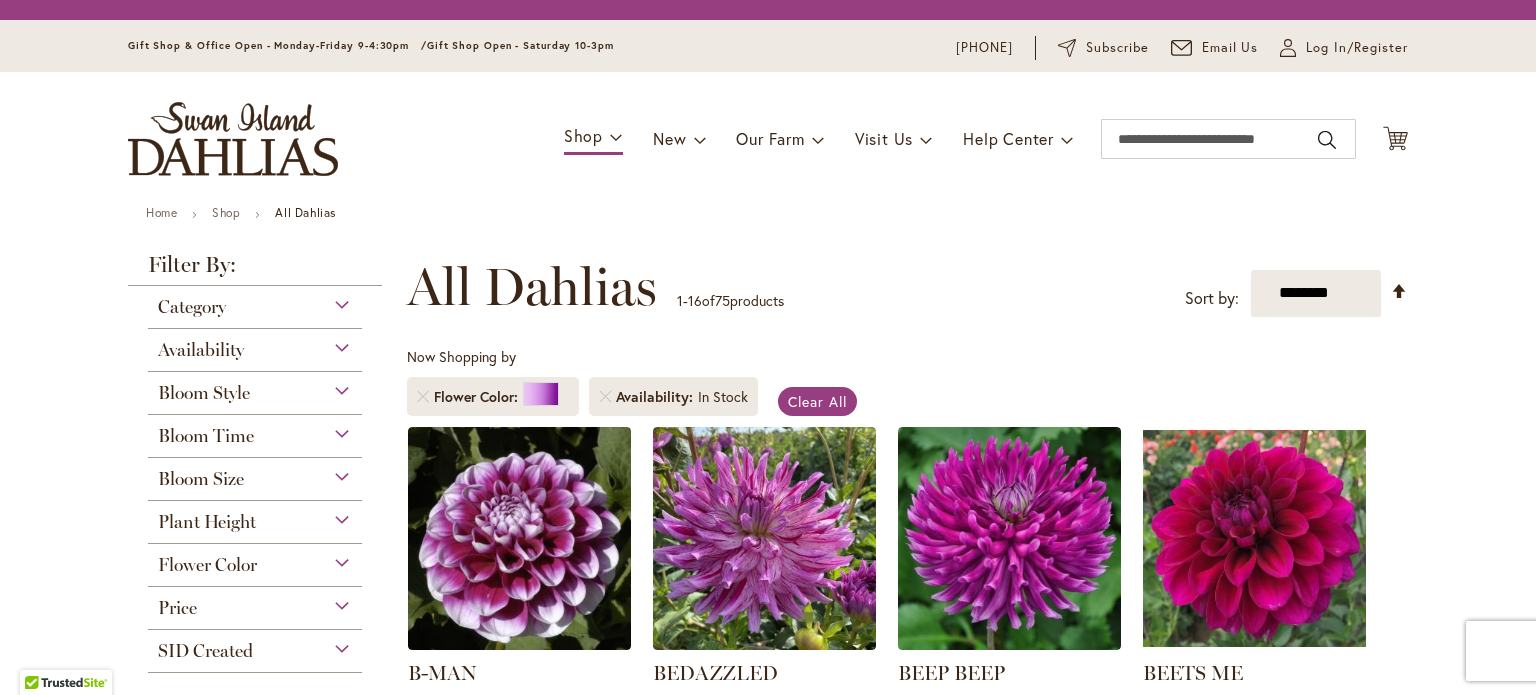scroll, scrollTop: 0, scrollLeft: 0, axis: both 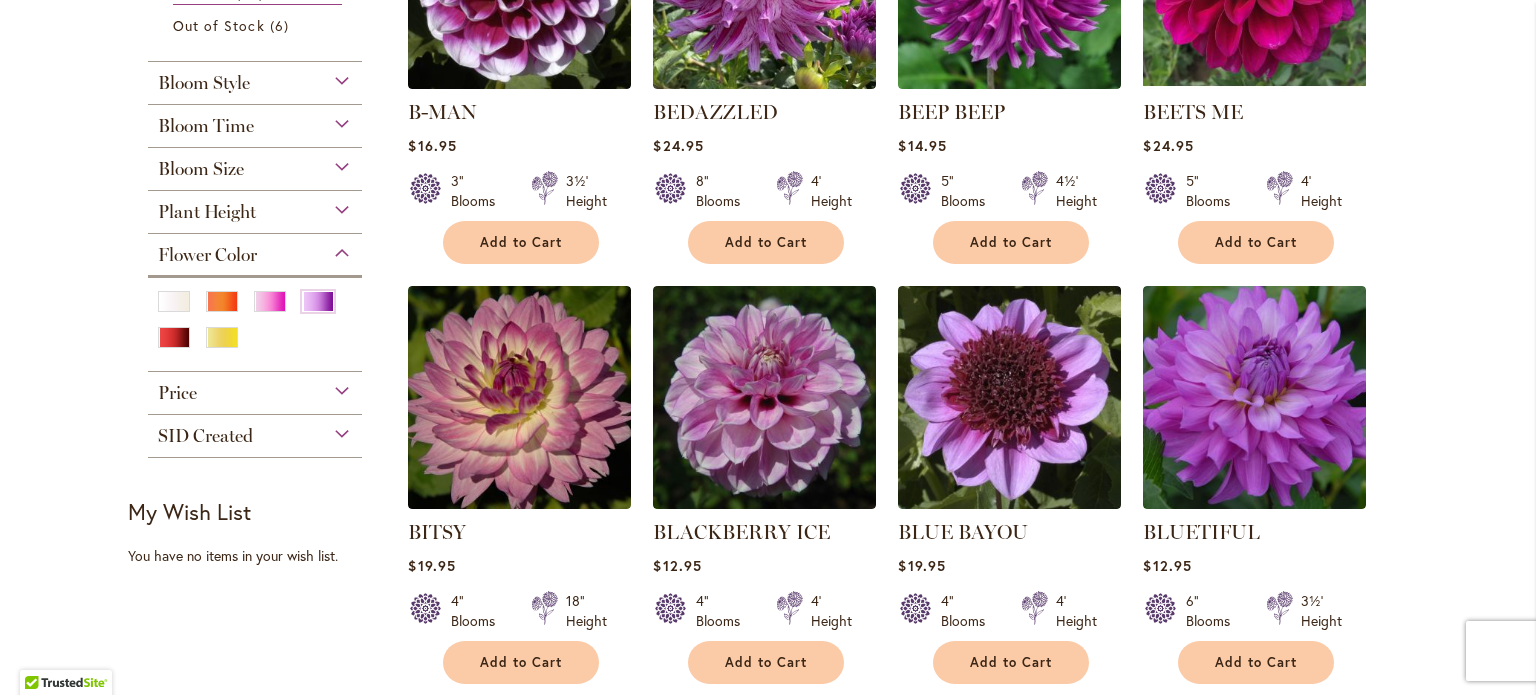 click on "Bloom Style" at bounding box center [255, 78] 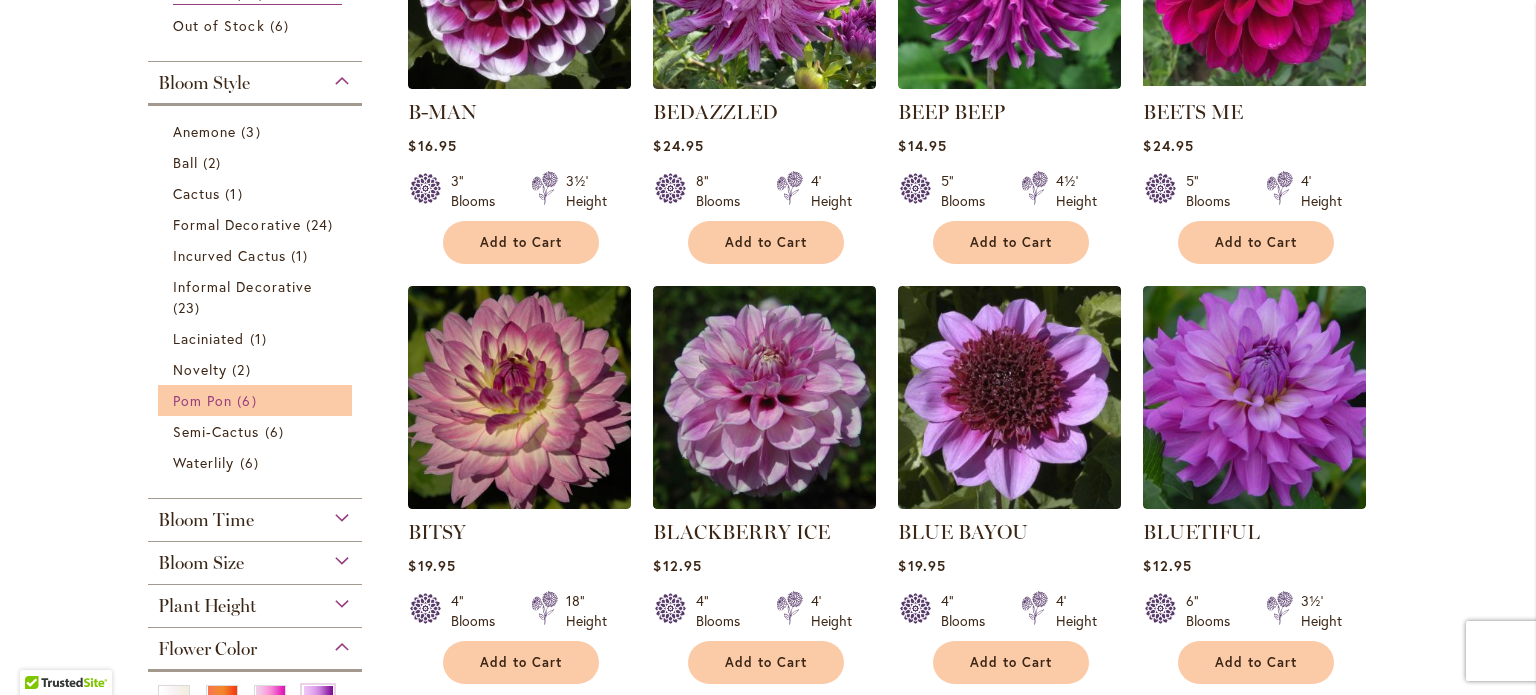 click on "Pom Pon" at bounding box center (202, 400) 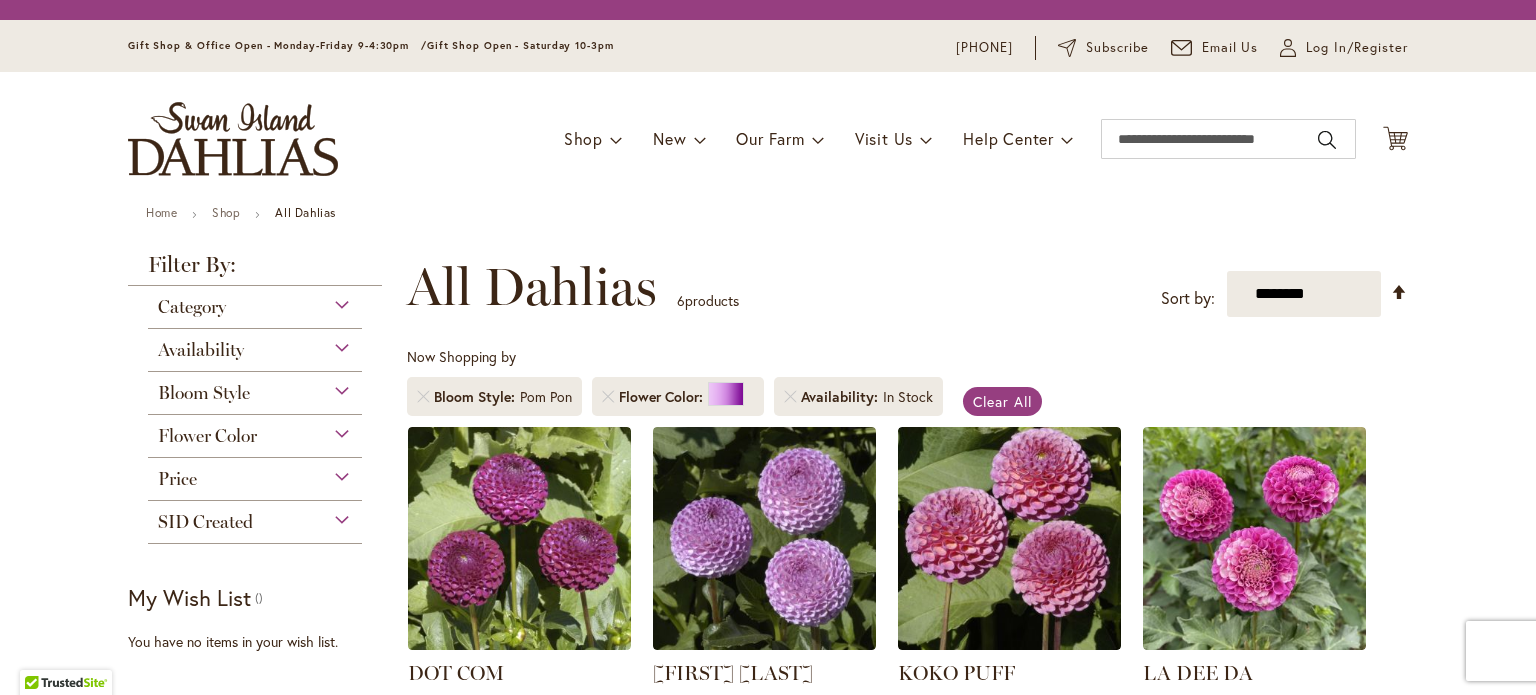 scroll, scrollTop: 0, scrollLeft: 0, axis: both 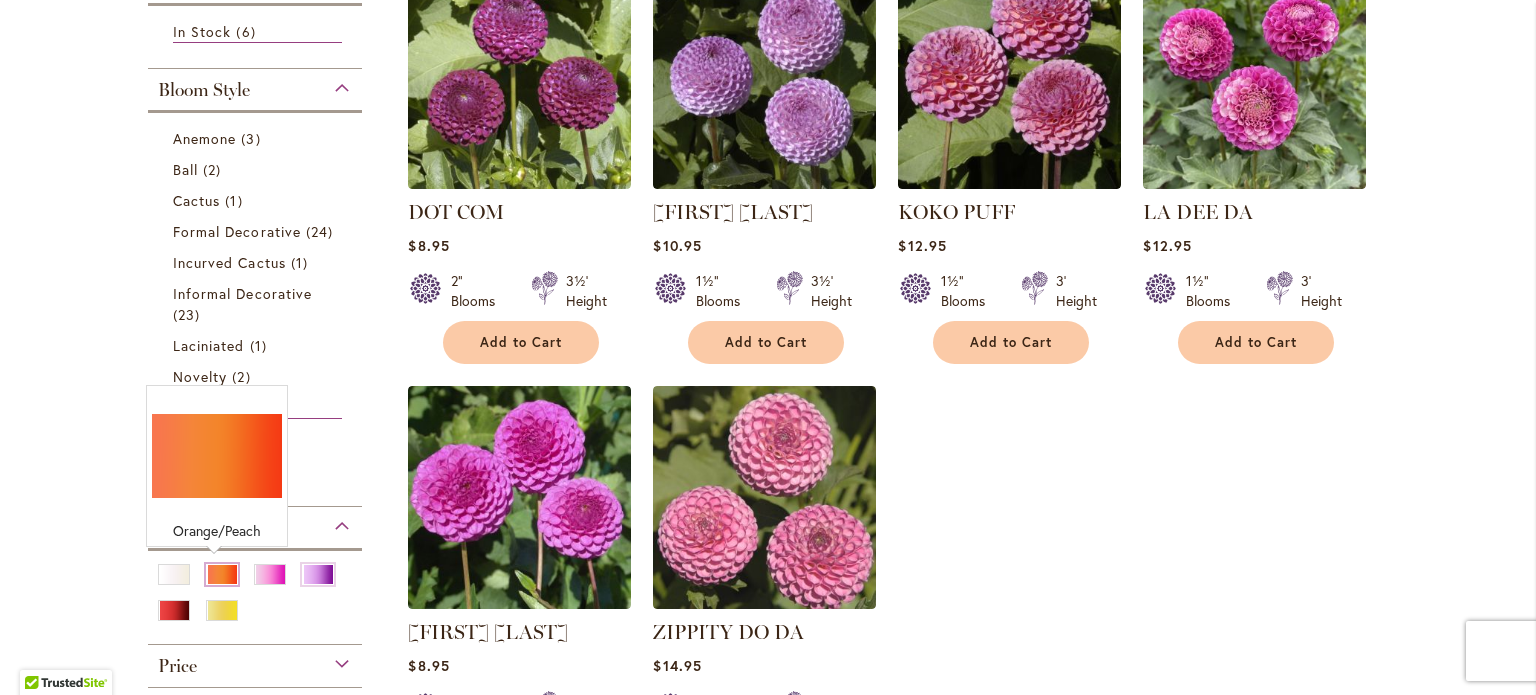 click at bounding box center [222, 574] 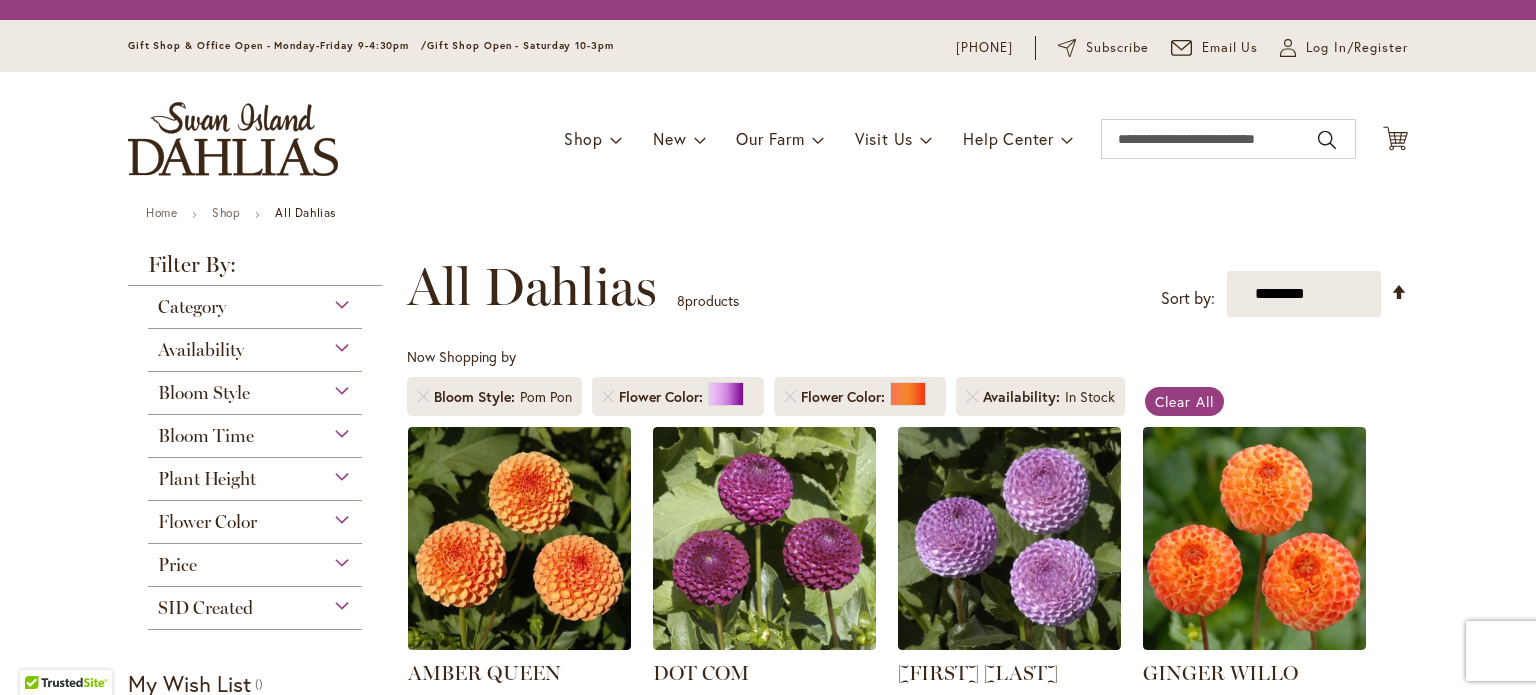scroll, scrollTop: 0, scrollLeft: 0, axis: both 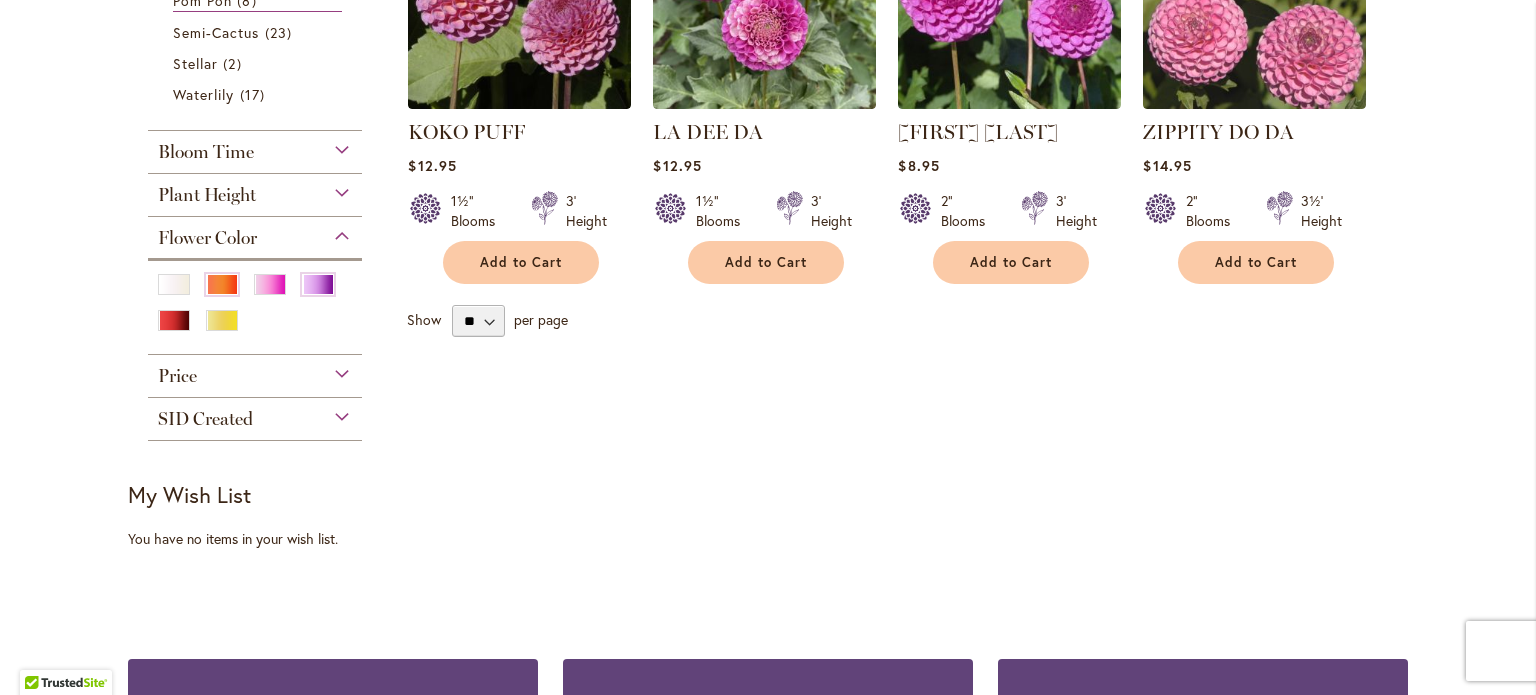 click at bounding box center [255, 310] 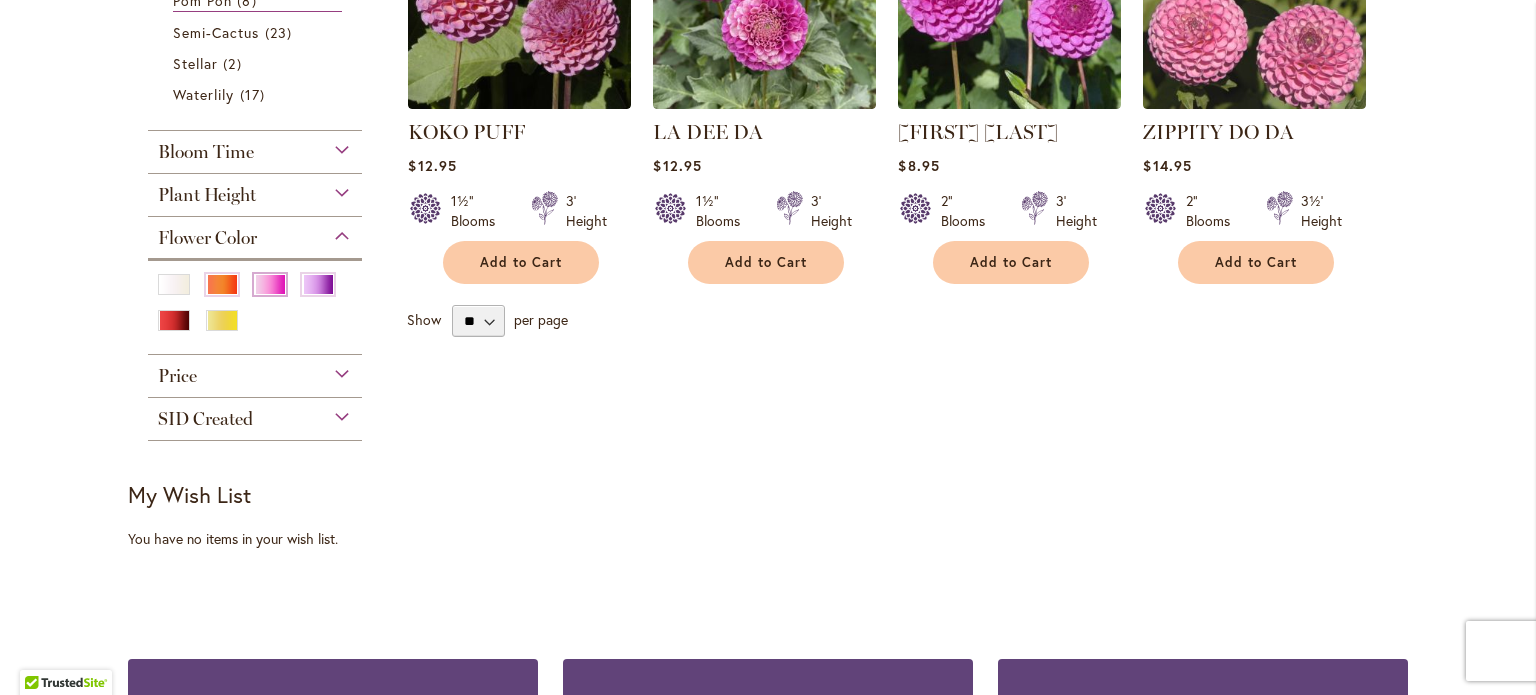 click at bounding box center (270, 284) 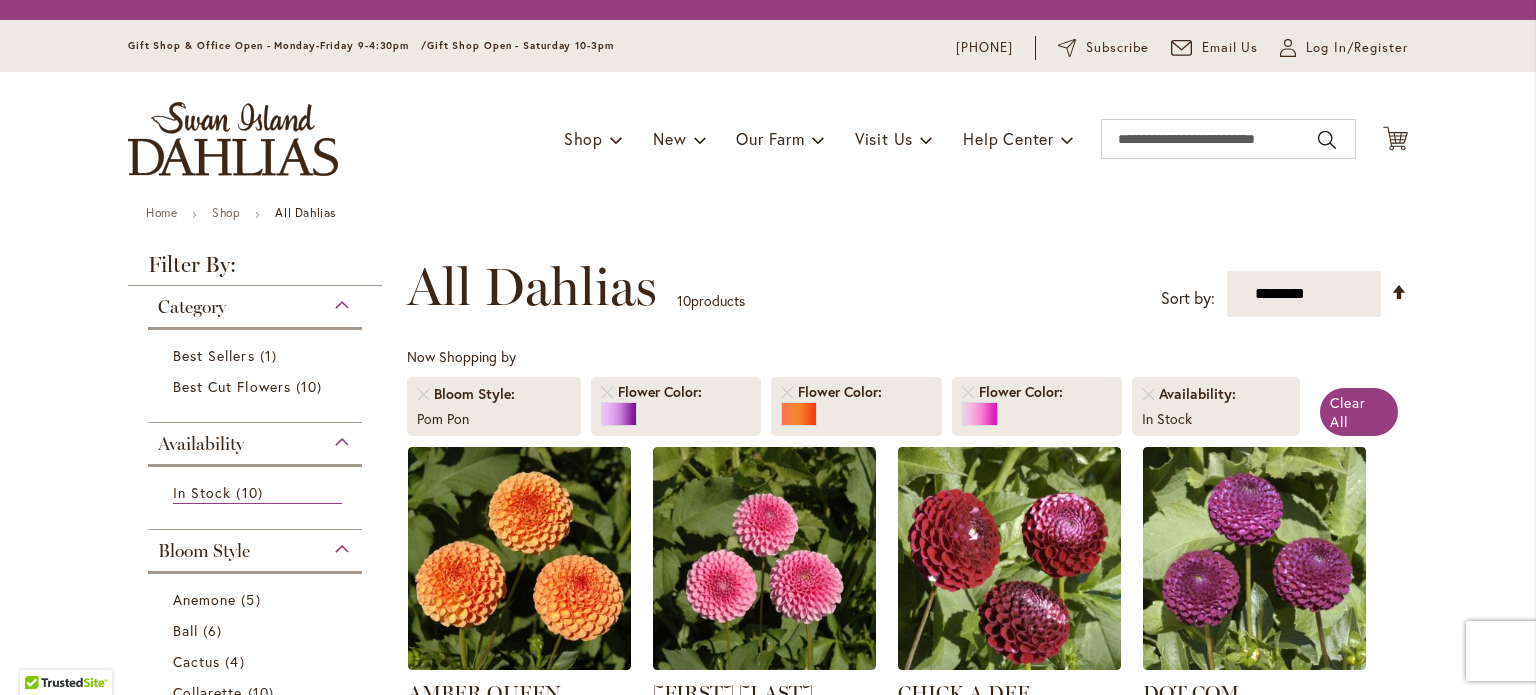 scroll, scrollTop: 0, scrollLeft: 0, axis: both 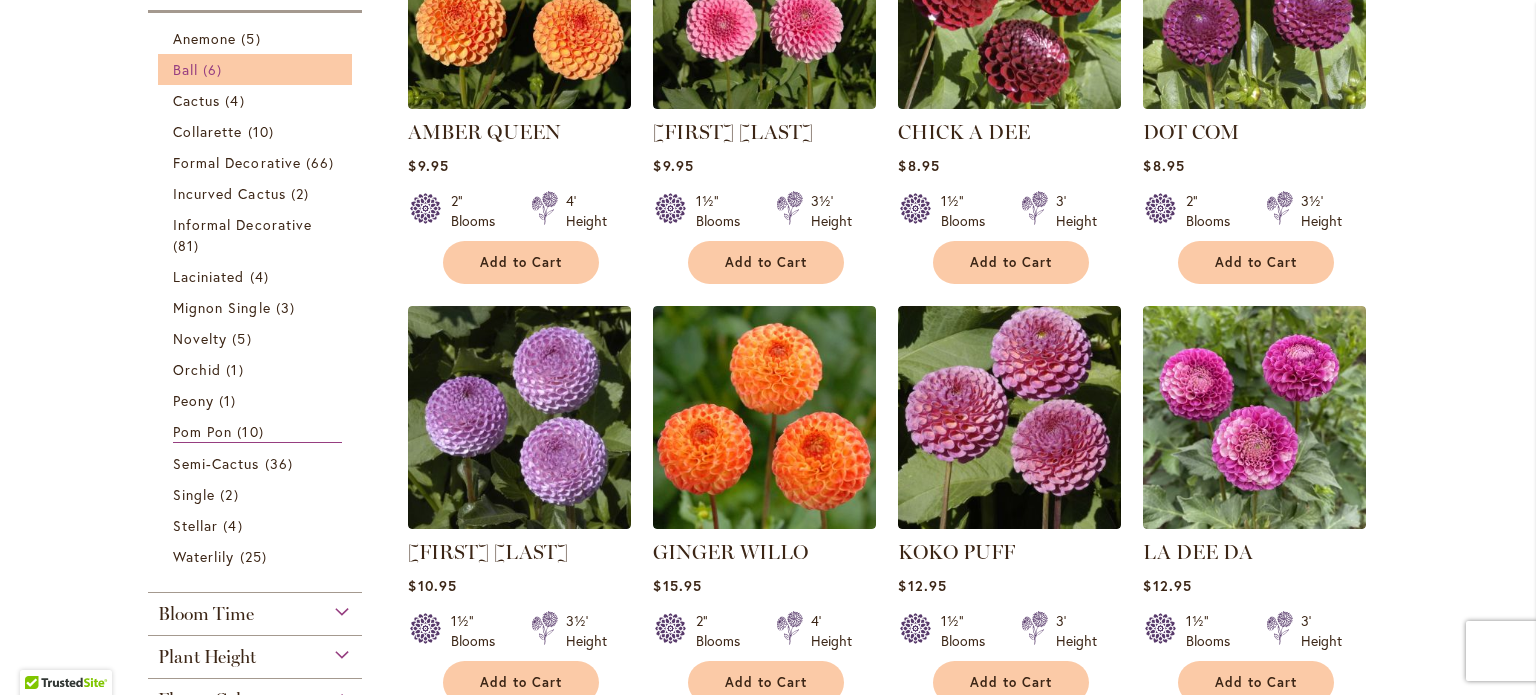click on "Ball" at bounding box center (185, 69) 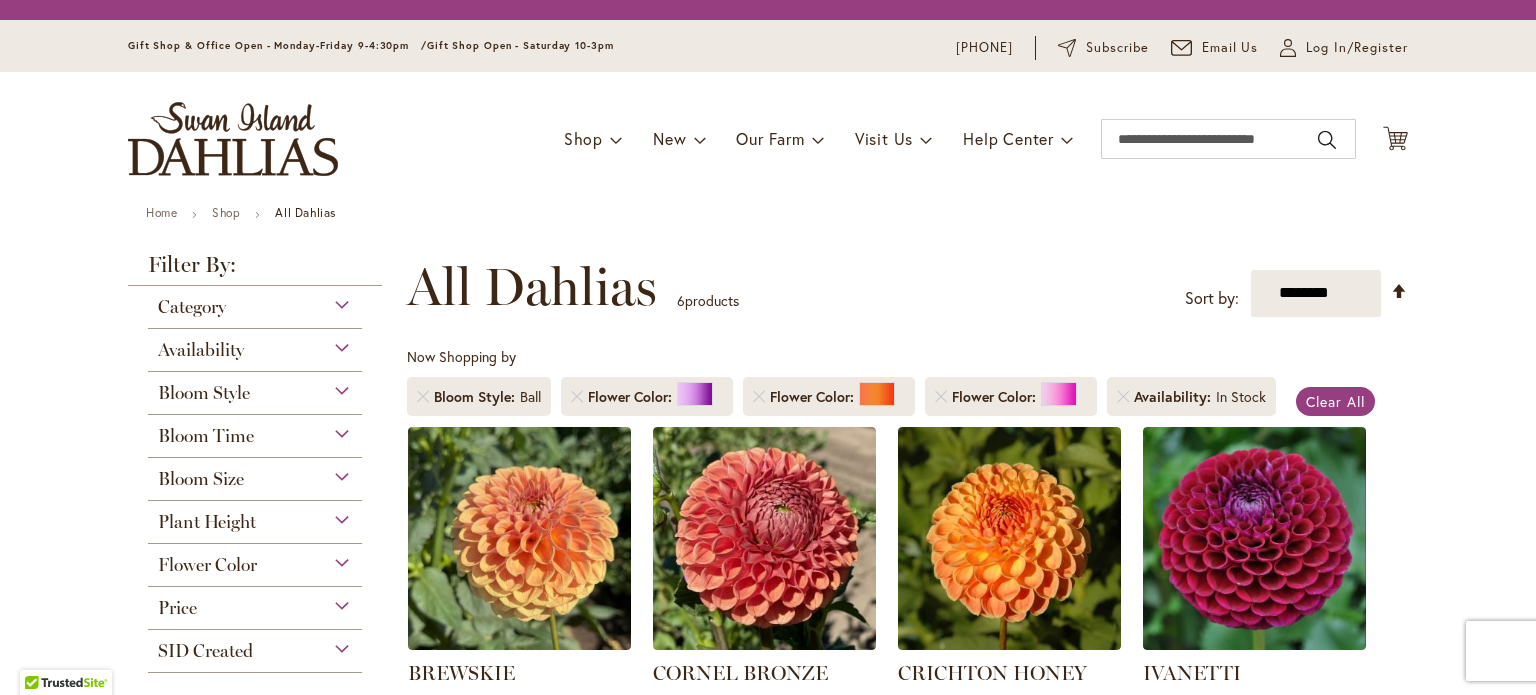 scroll, scrollTop: 0, scrollLeft: 0, axis: both 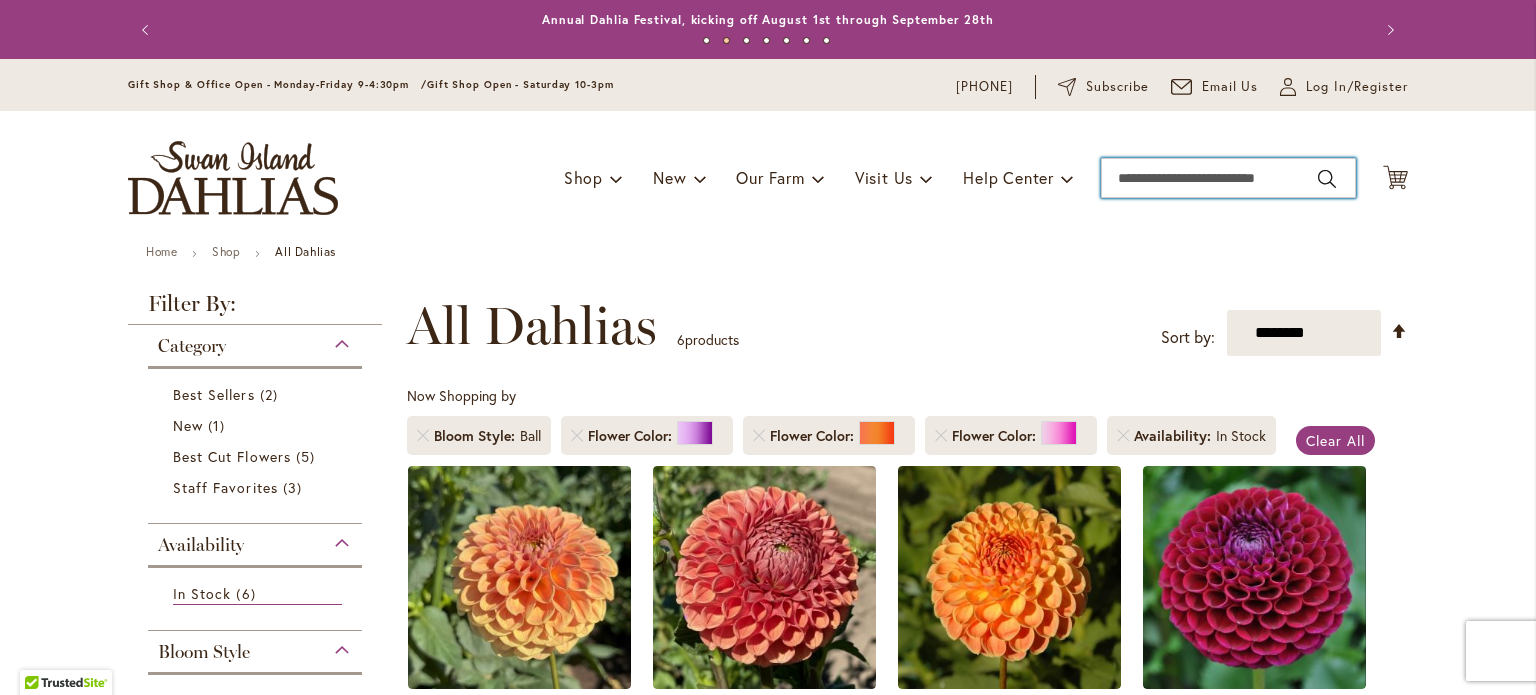 click on "Search" at bounding box center [1228, 178] 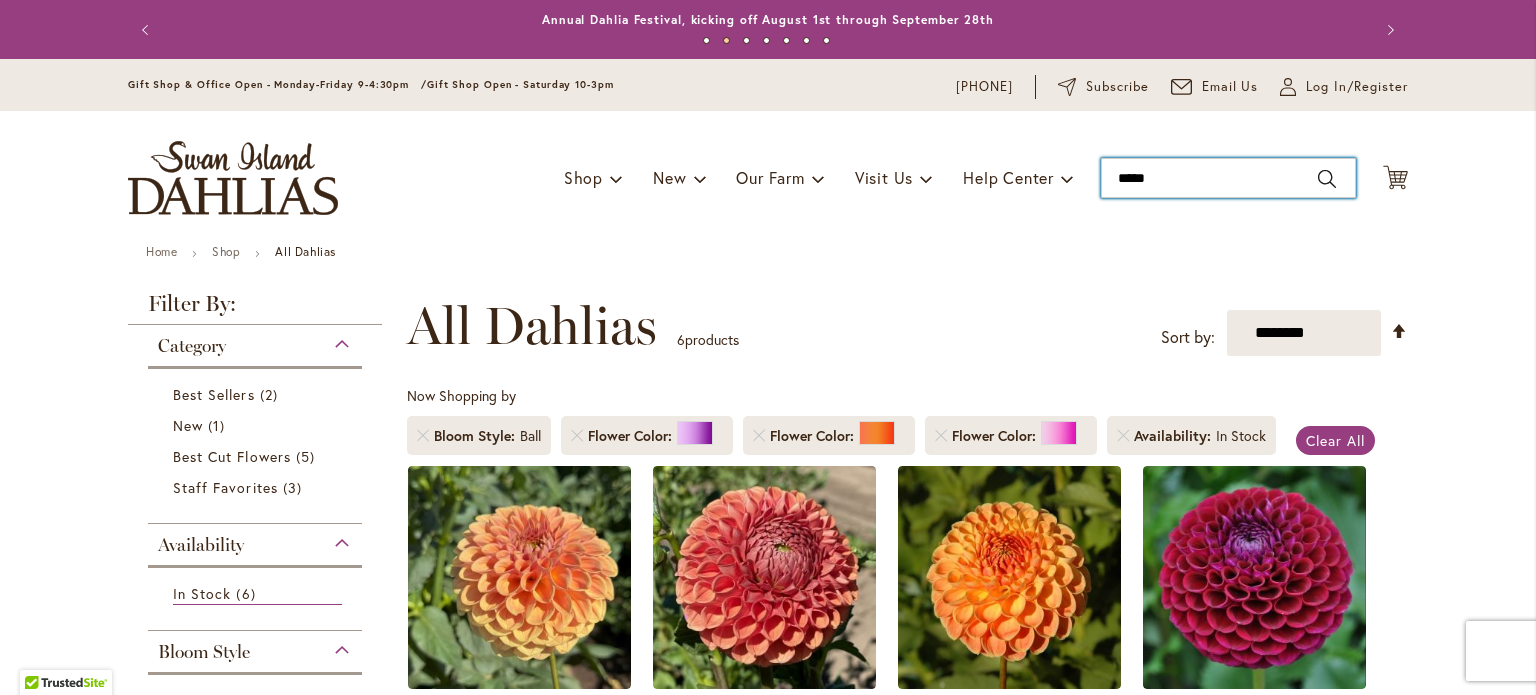 type on "******" 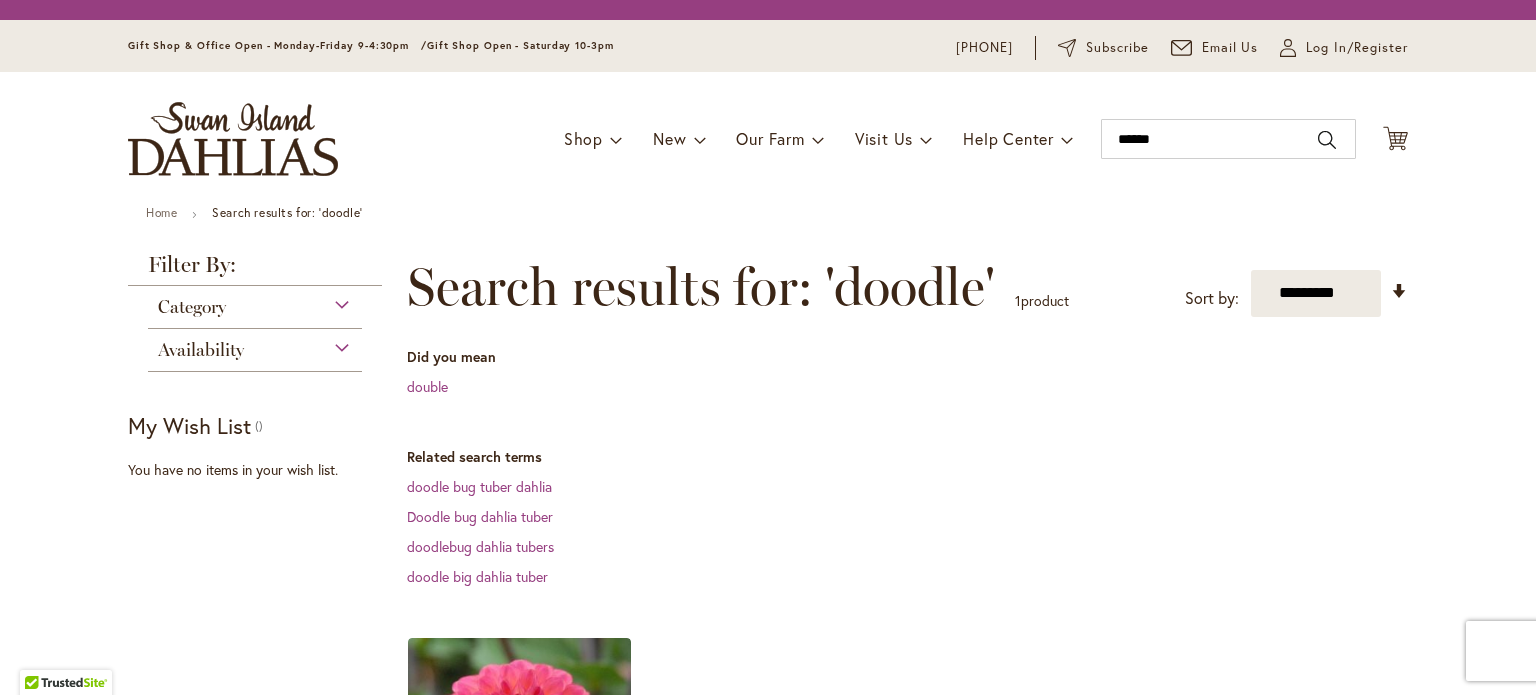 scroll, scrollTop: 0, scrollLeft: 0, axis: both 